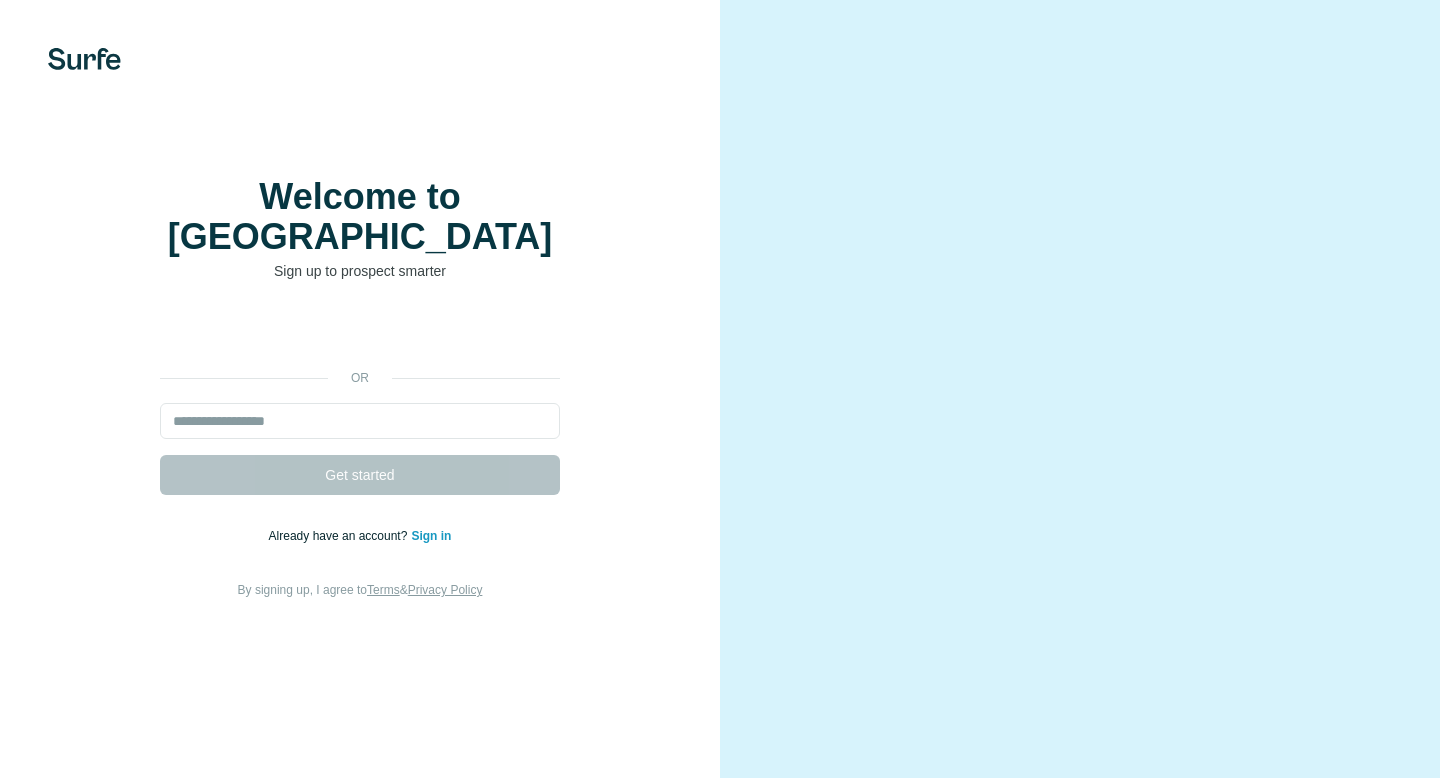 scroll, scrollTop: 0, scrollLeft: 0, axis: both 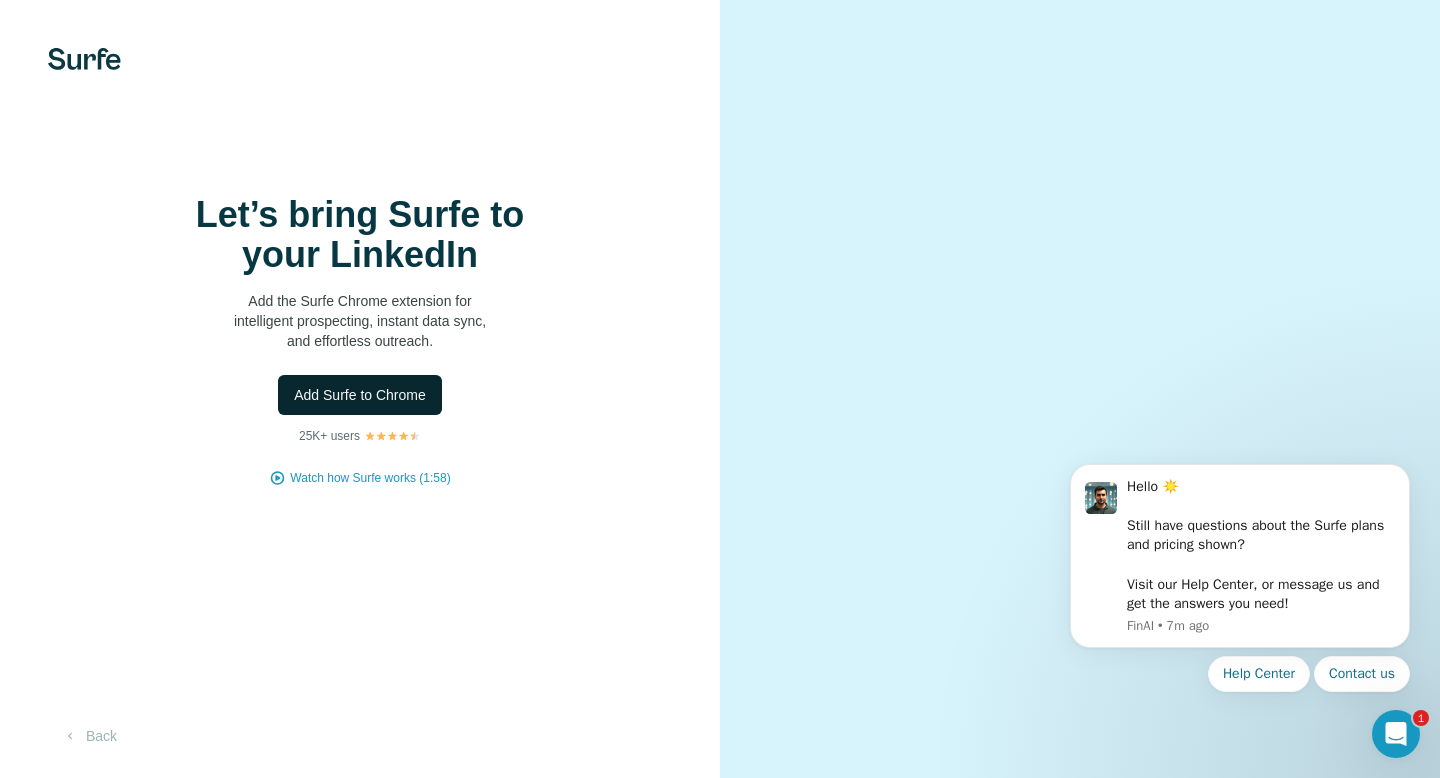 click on "Add Surfe to Chrome" at bounding box center [360, 395] 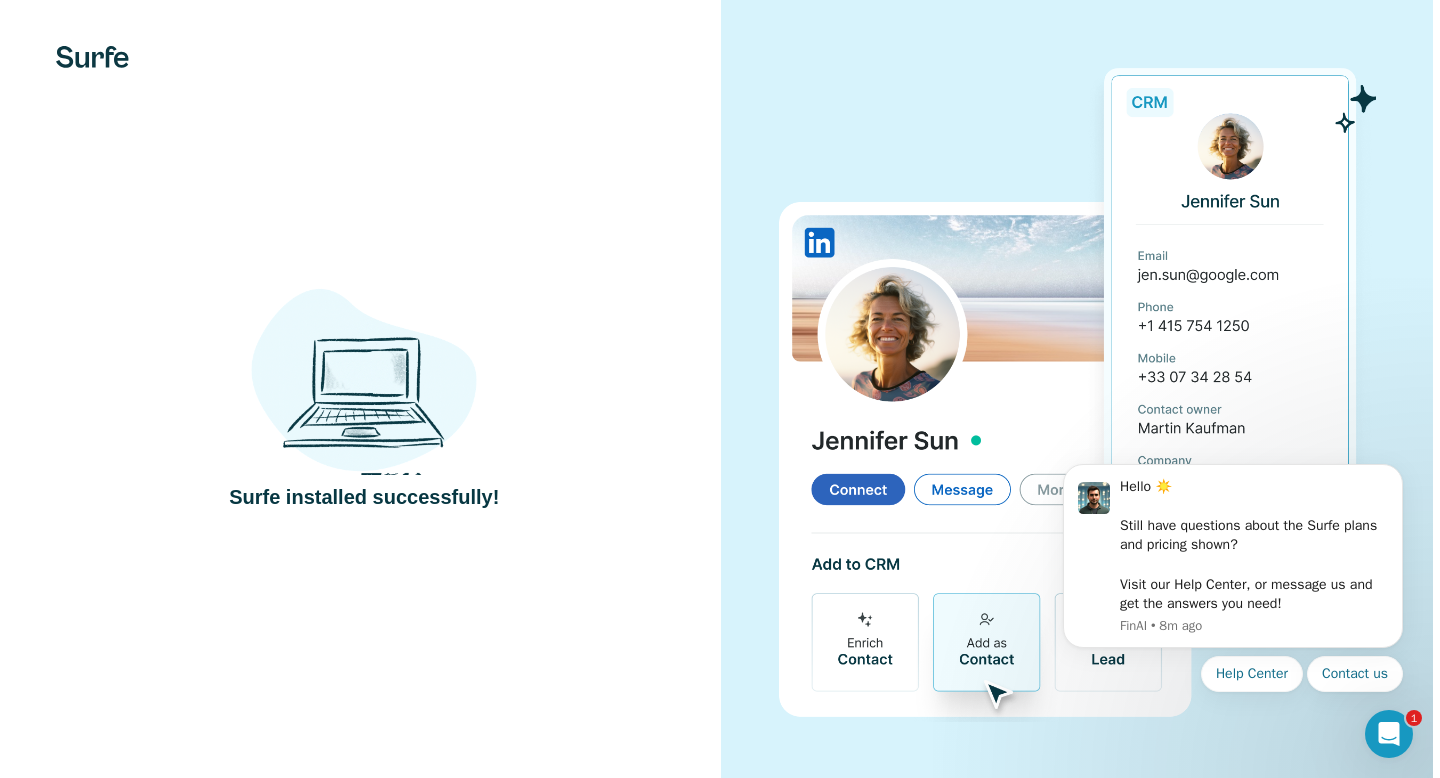 scroll, scrollTop: 0, scrollLeft: 0, axis: both 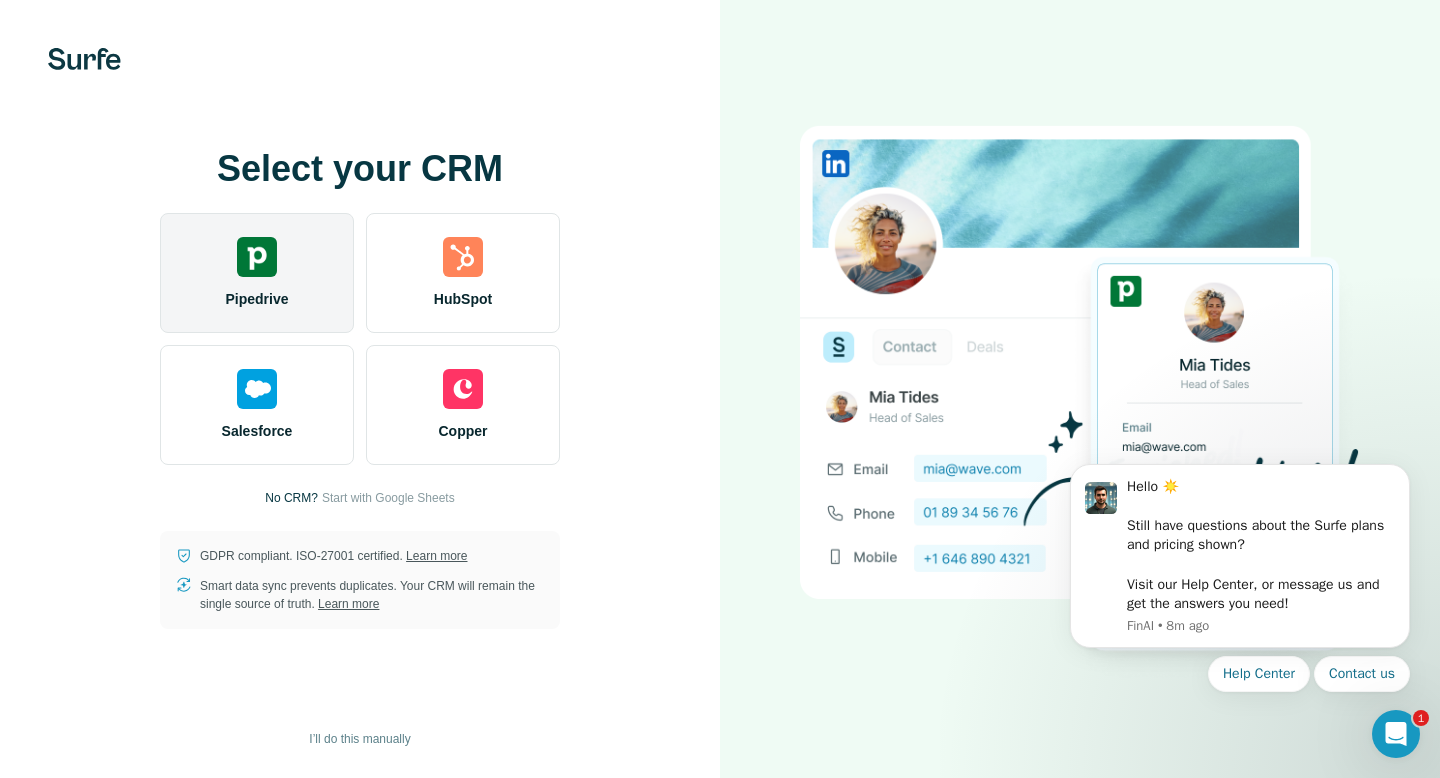 click on "Pipedrive" at bounding box center (257, 273) 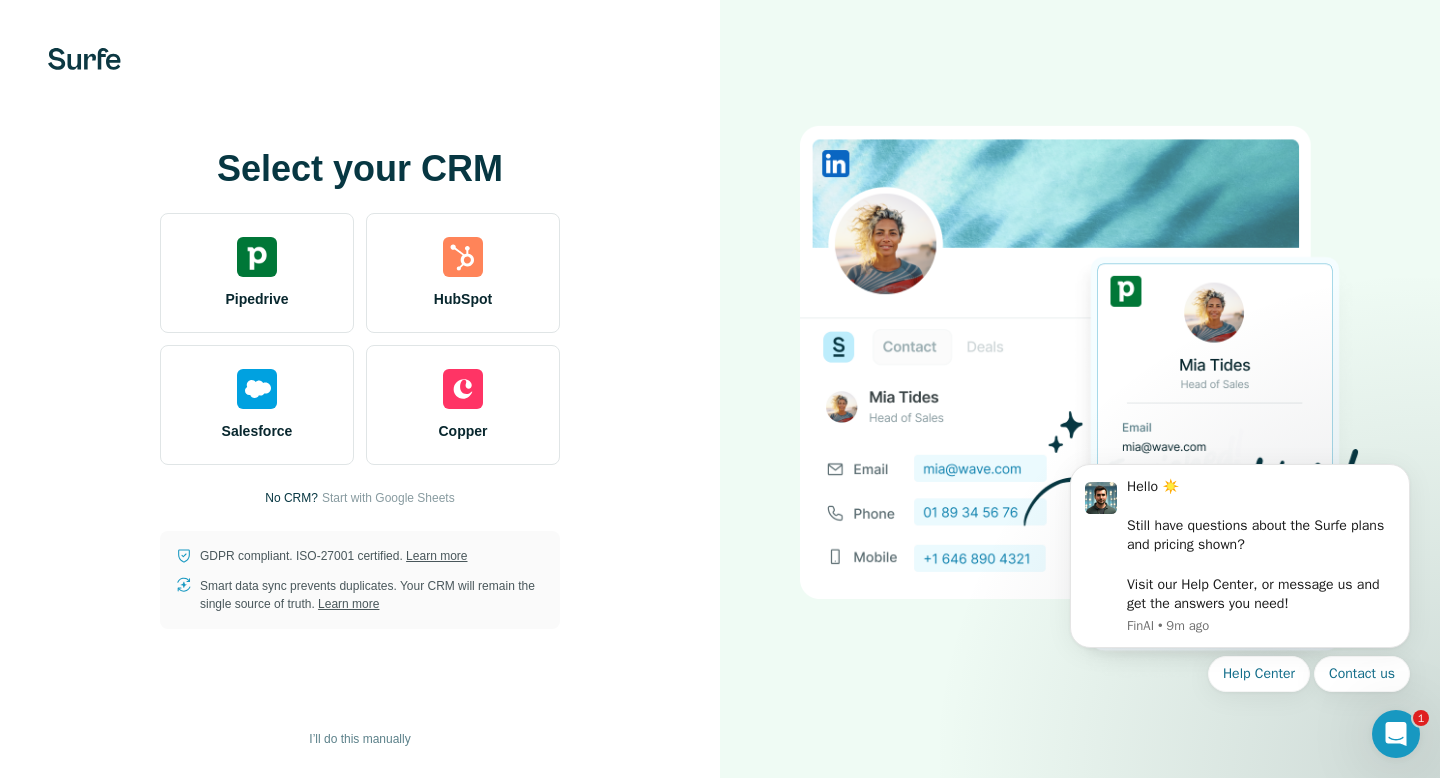click on "Select your CRM Pipedrive HubSpot Salesforce Copper No CRM? Start with Google Sheets GDPR compliant. ISO-27001 certified.   Learn more Smart data sync prevents duplicates. Your CRM will remain the single source of truth.   Learn more I’ll do this manually" at bounding box center (360, 389) 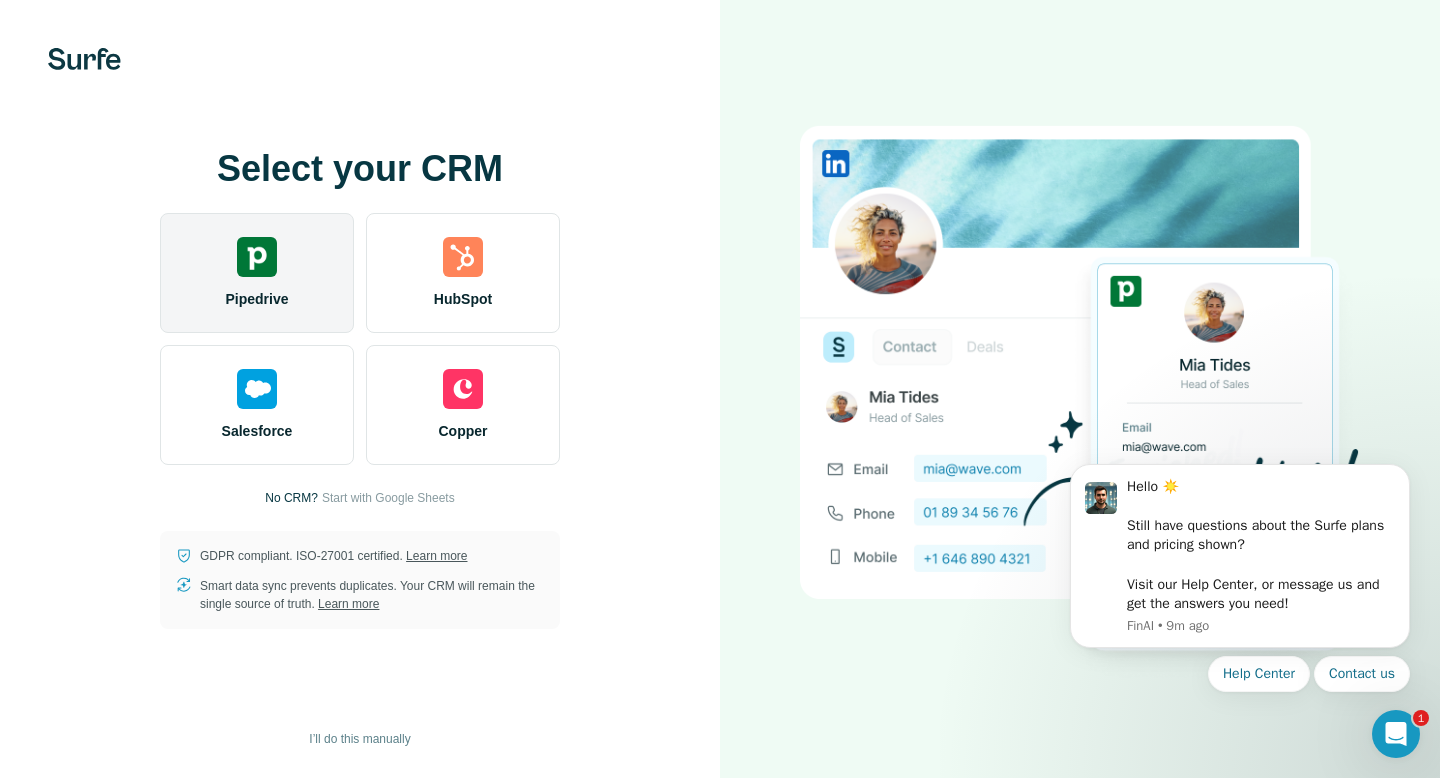 click on "Pipedrive" at bounding box center [257, 273] 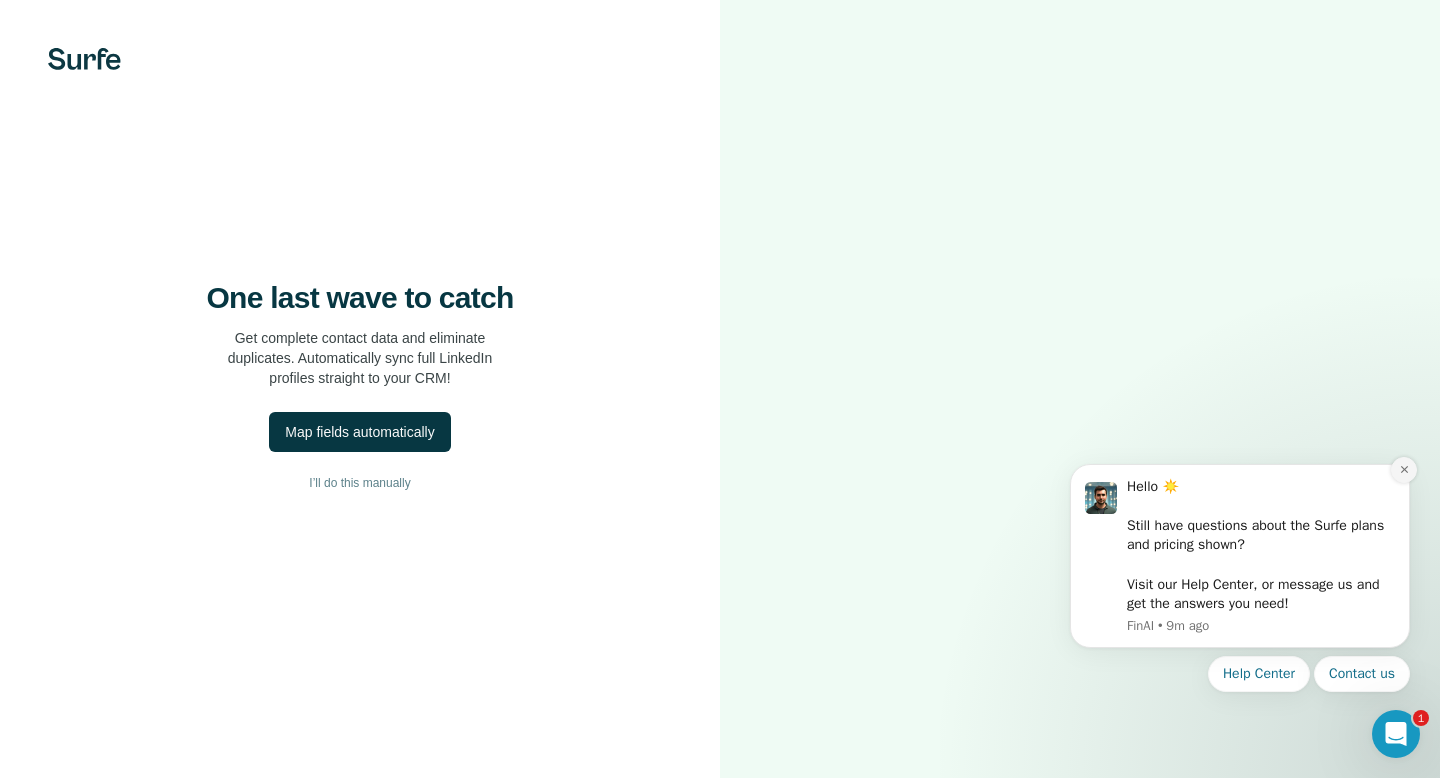 click at bounding box center (1404, 470) 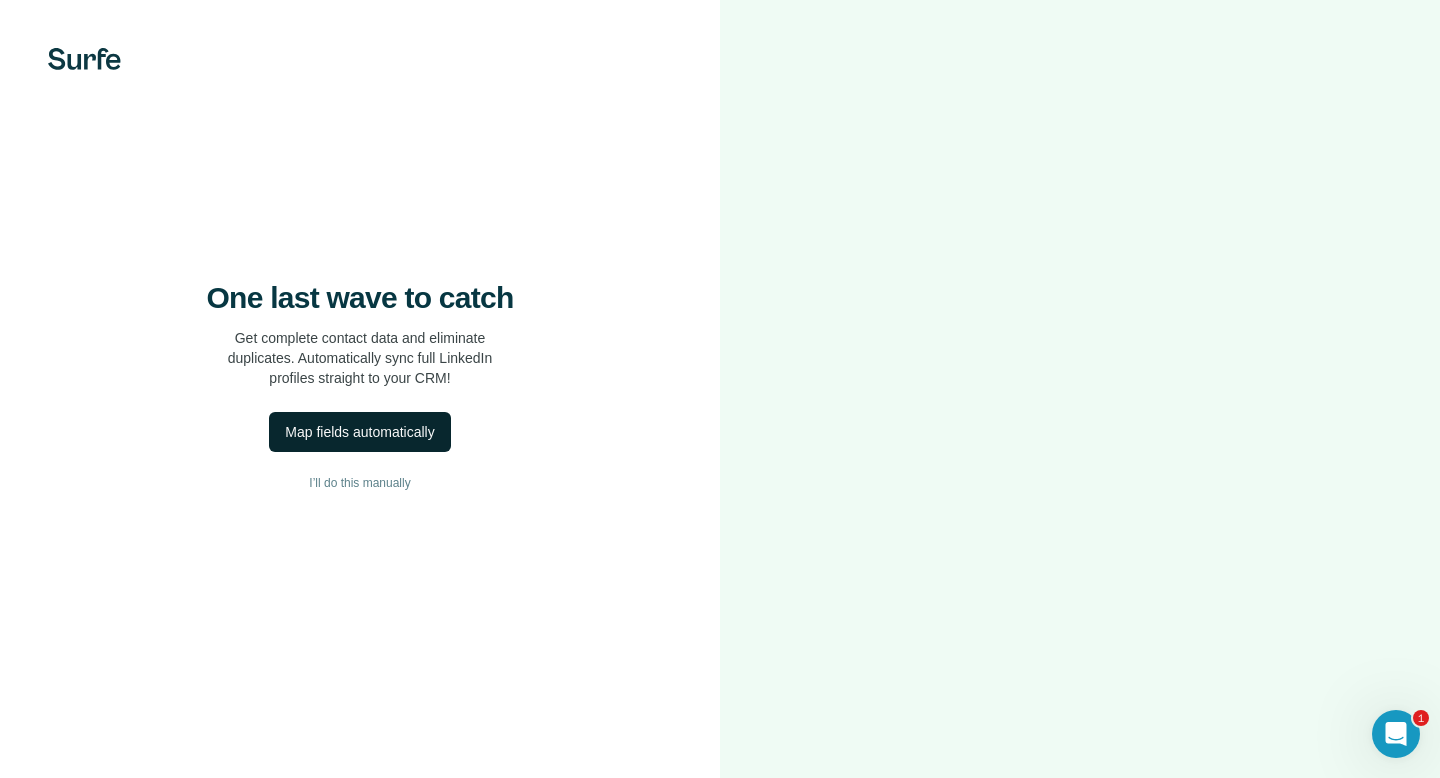 click on "Map fields automatically" at bounding box center (359, 432) 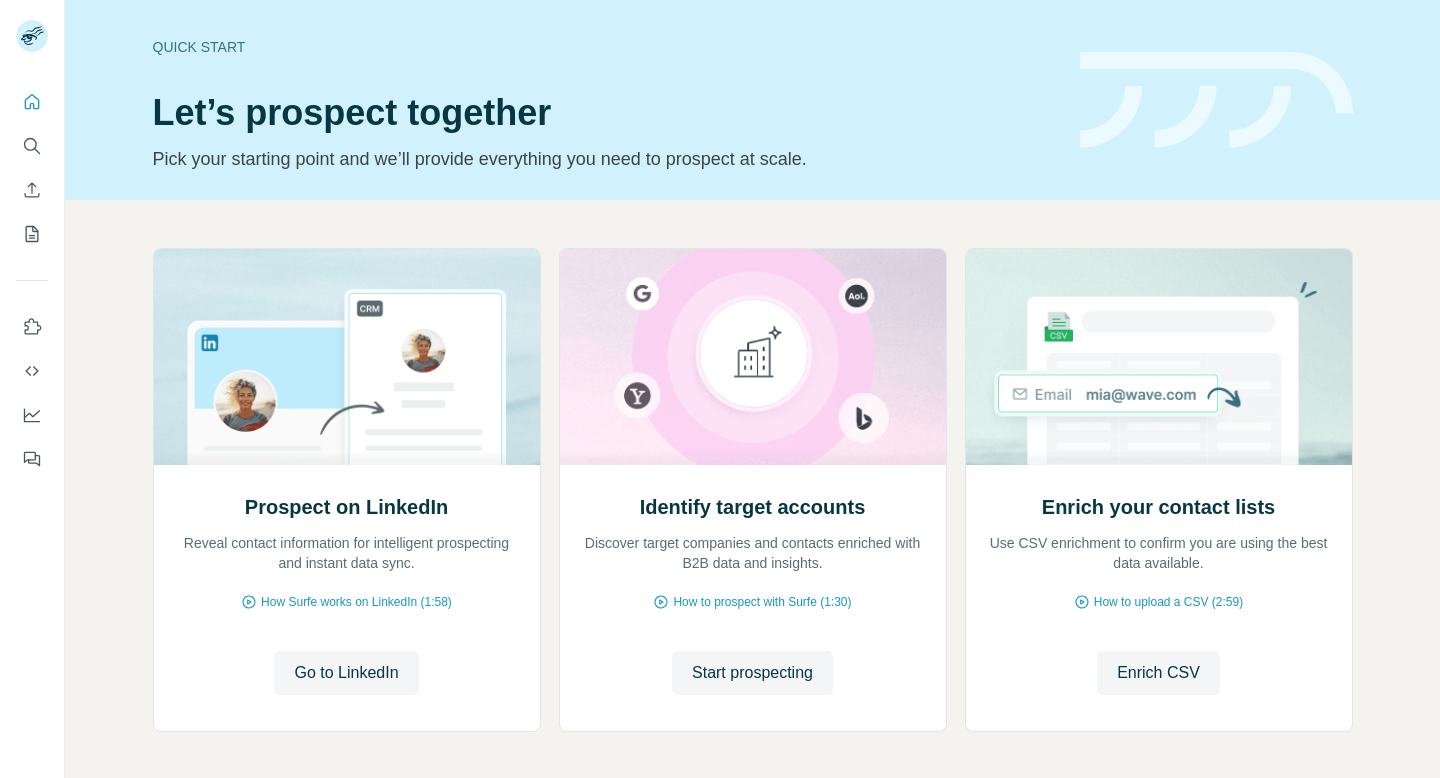 scroll, scrollTop: 0, scrollLeft: 0, axis: both 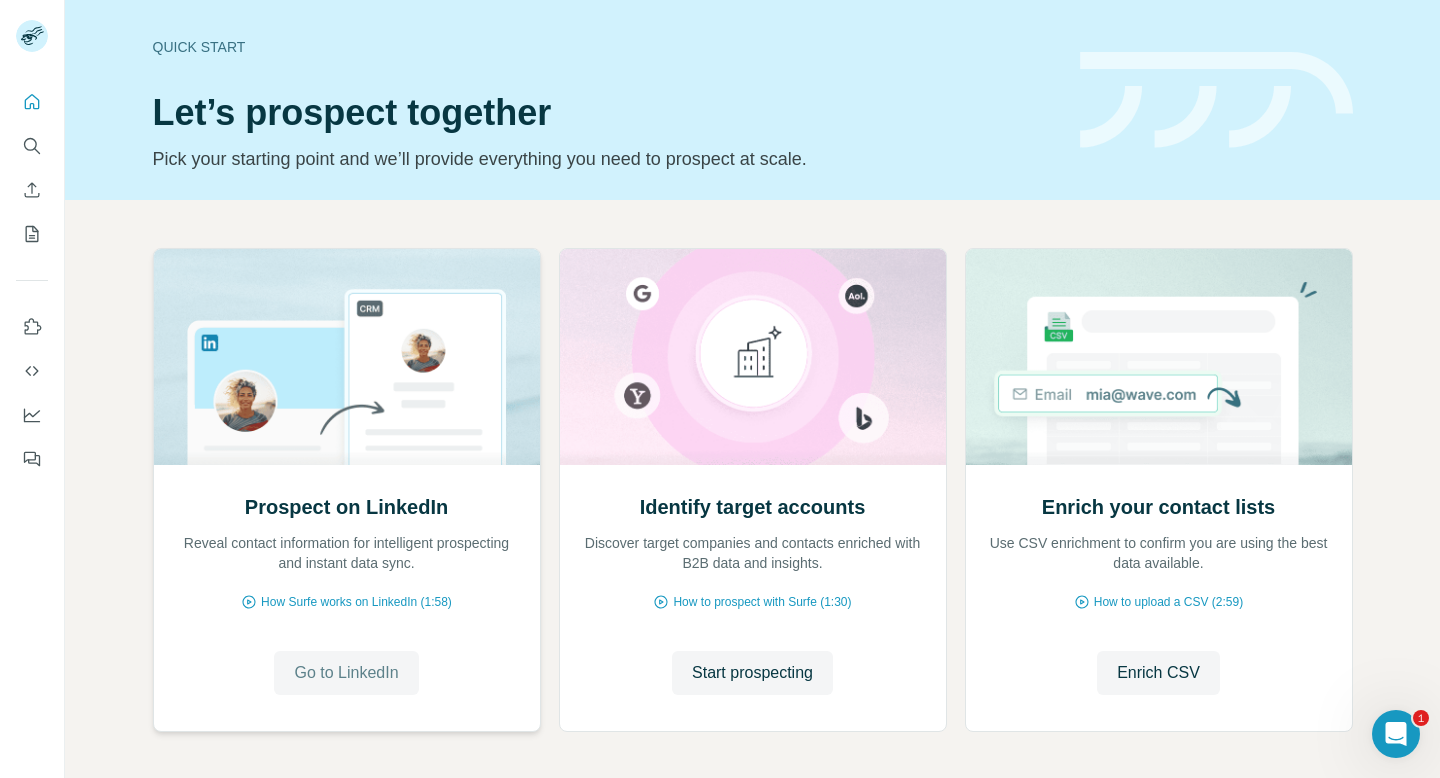 click on "Go to LinkedIn" at bounding box center [346, 673] 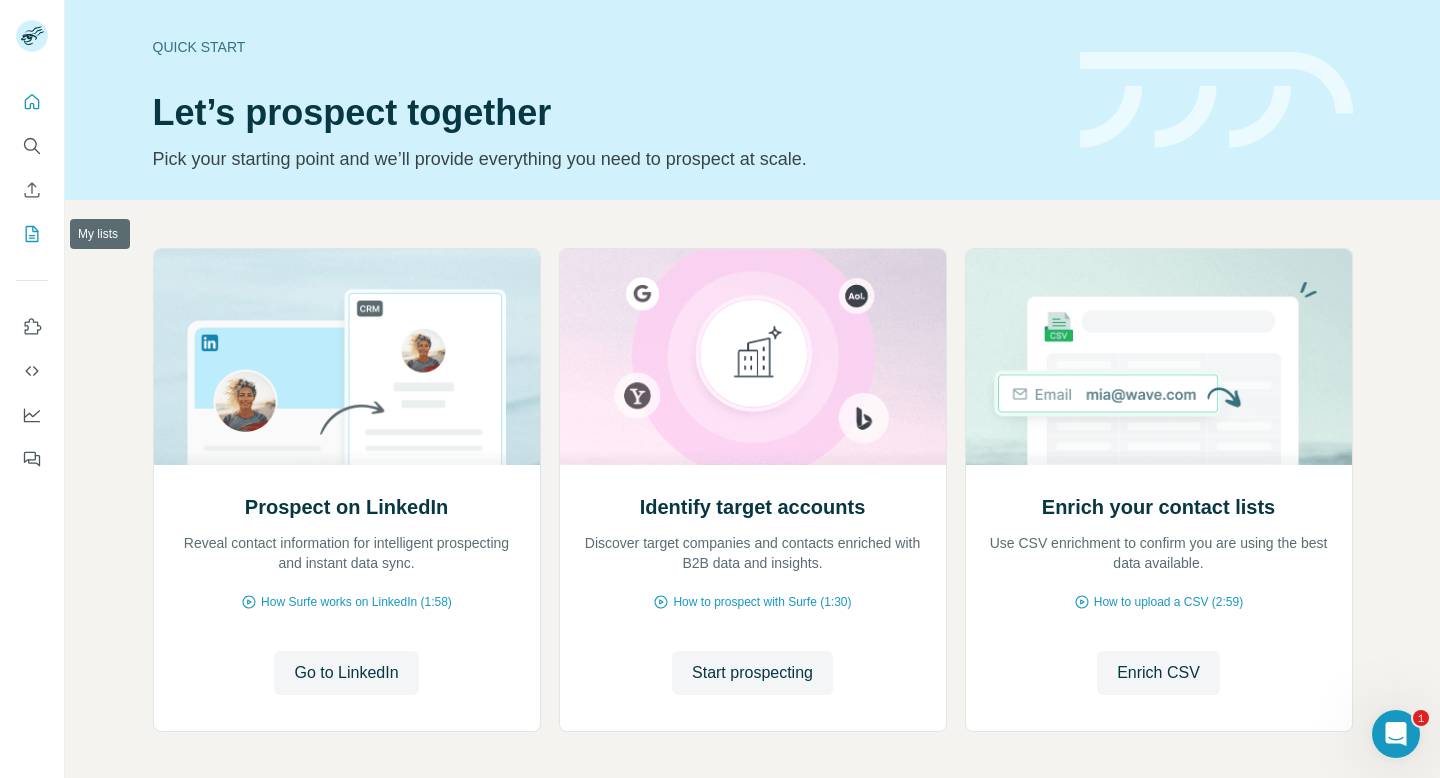 click 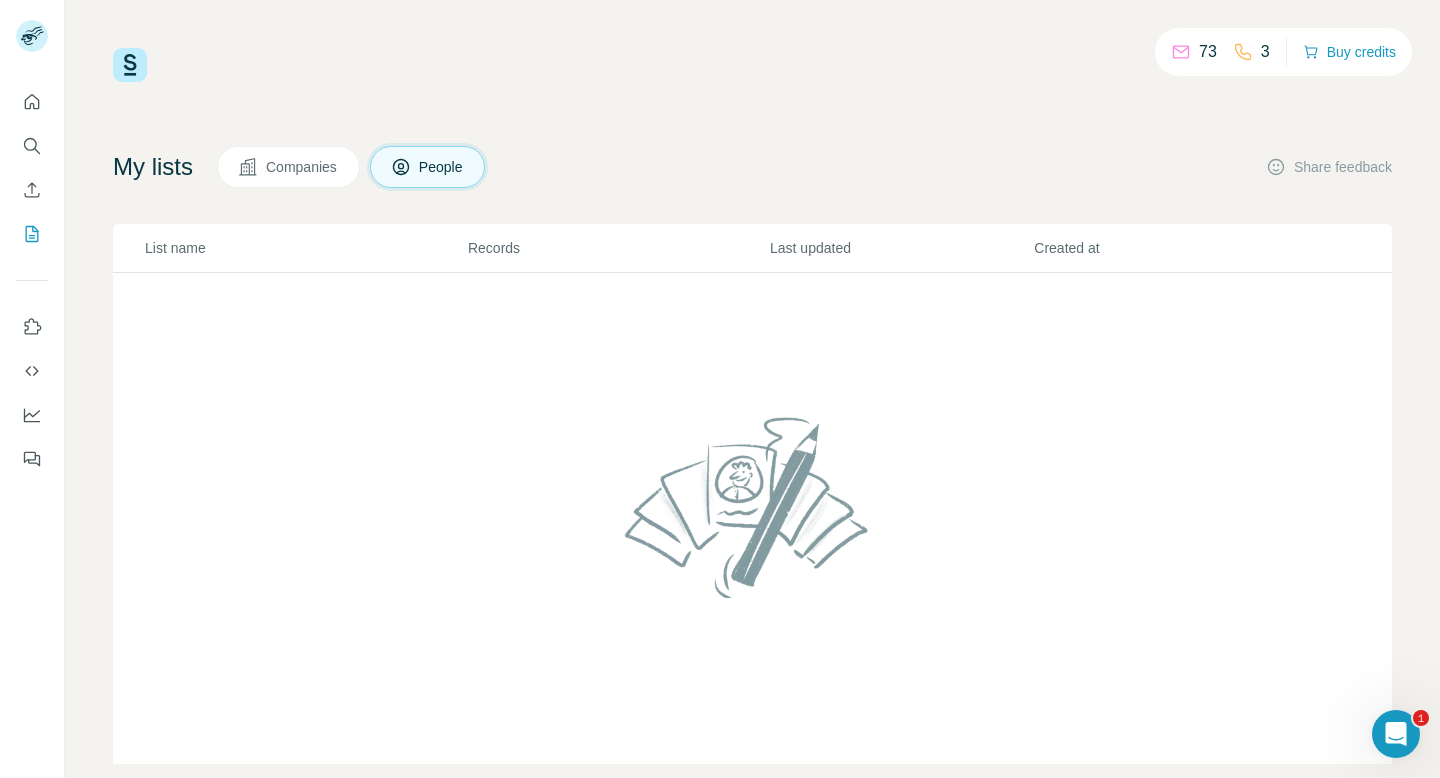 scroll, scrollTop: 0, scrollLeft: 0, axis: both 